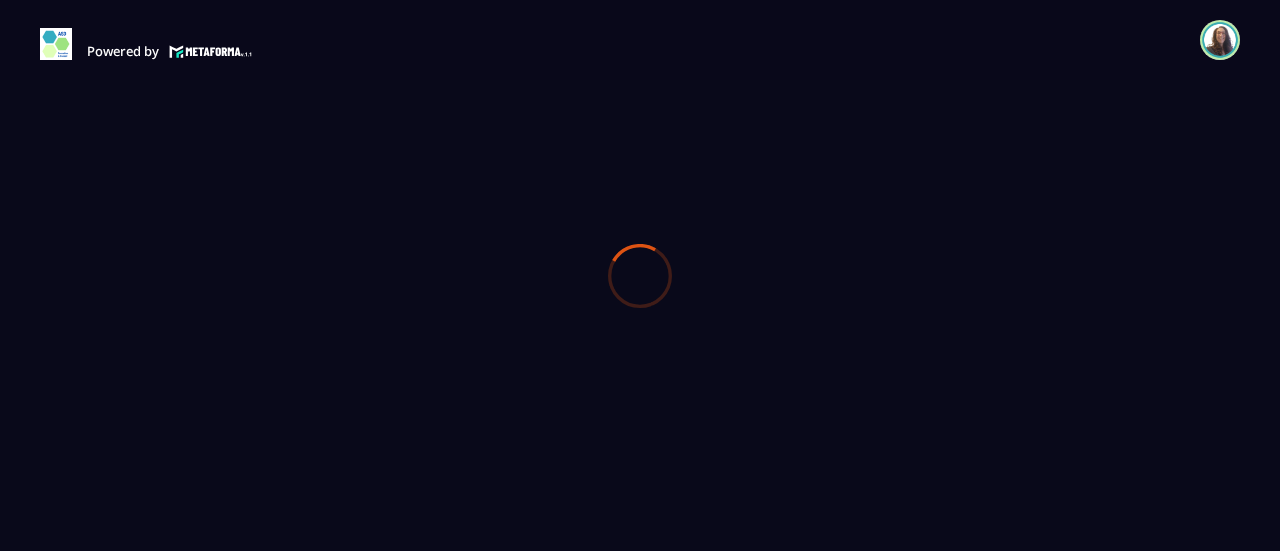 scroll, scrollTop: 0, scrollLeft: 0, axis: both 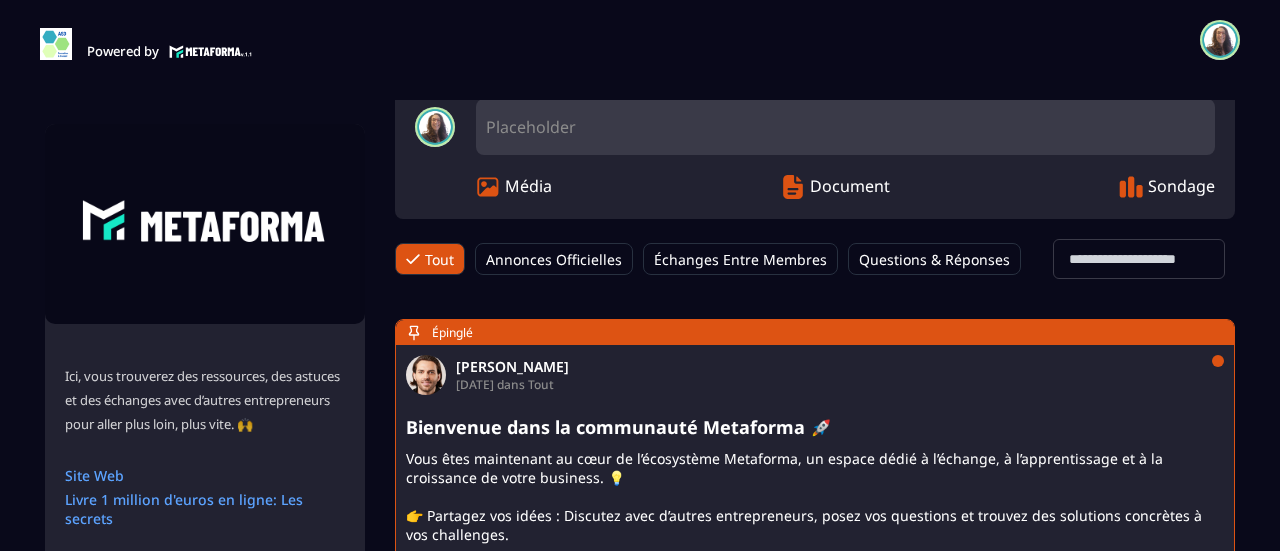 click on "Échanges Entre Membres" at bounding box center [740, 259] 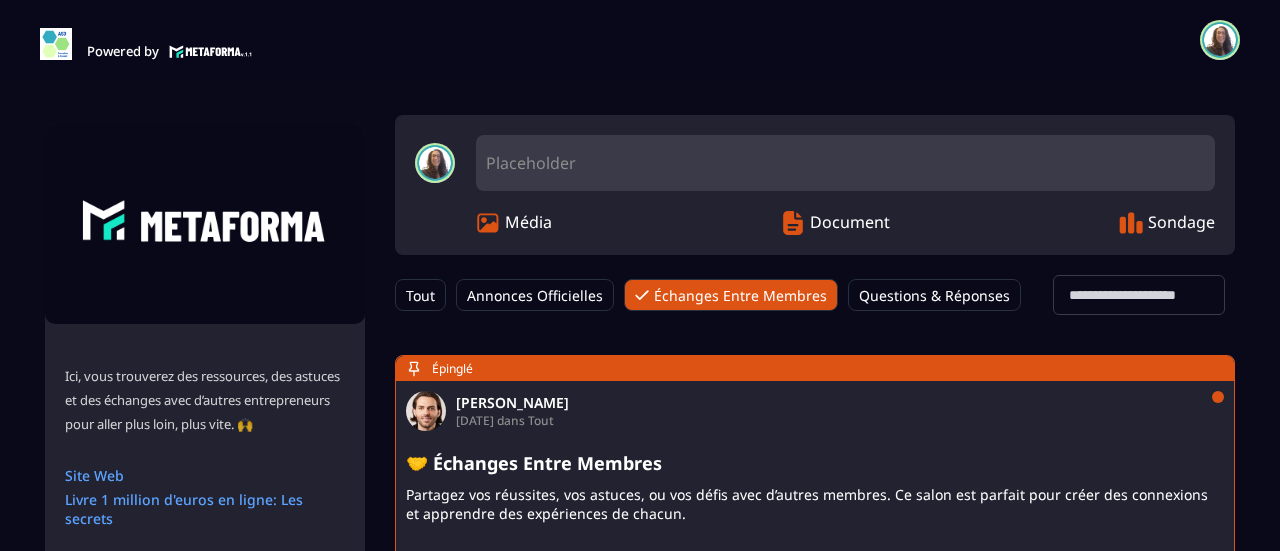 scroll, scrollTop: 0, scrollLeft: 0, axis: both 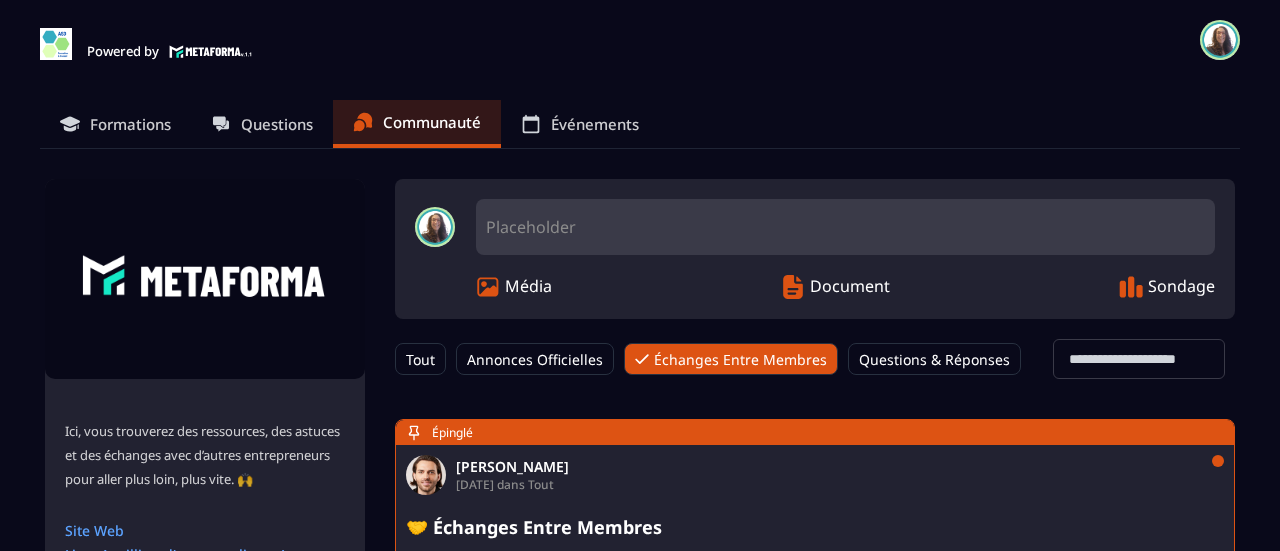 click on "Questions & Réponses" at bounding box center [934, 359] 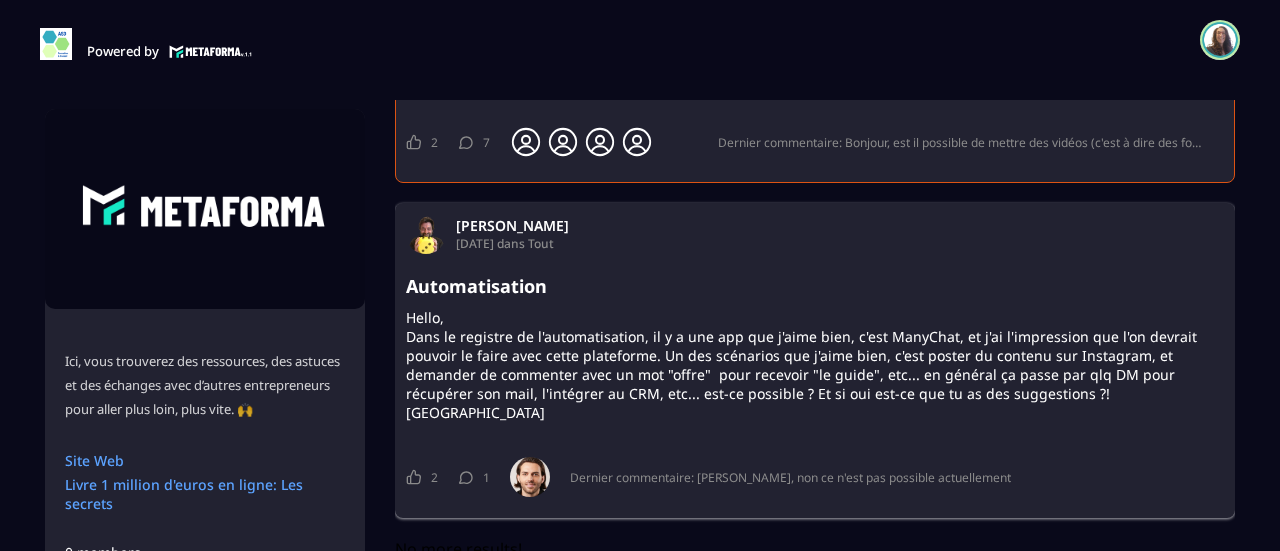 scroll, scrollTop: 524, scrollLeft: 0, axis: vertical 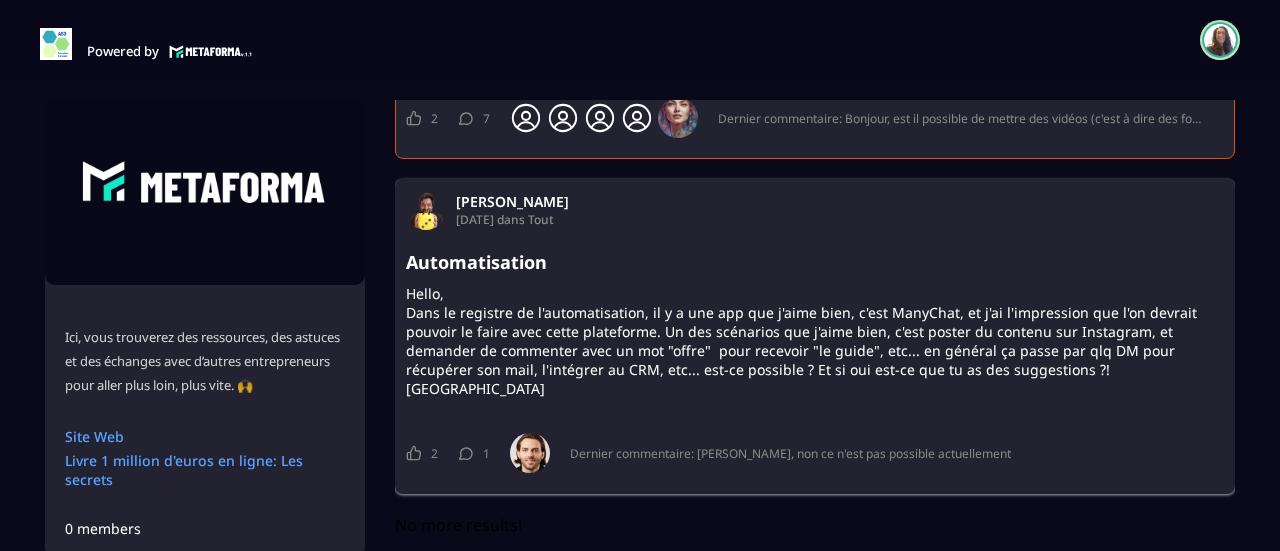 click on "2 2 Goûts [PERSON_NAME] [PERSON_NAME] 1 1 Commentaire [PERSON_NAME] commentaire: [PERSON_NAME], non ce n'est pas possible actuellement" at bounding box center [815, 453] 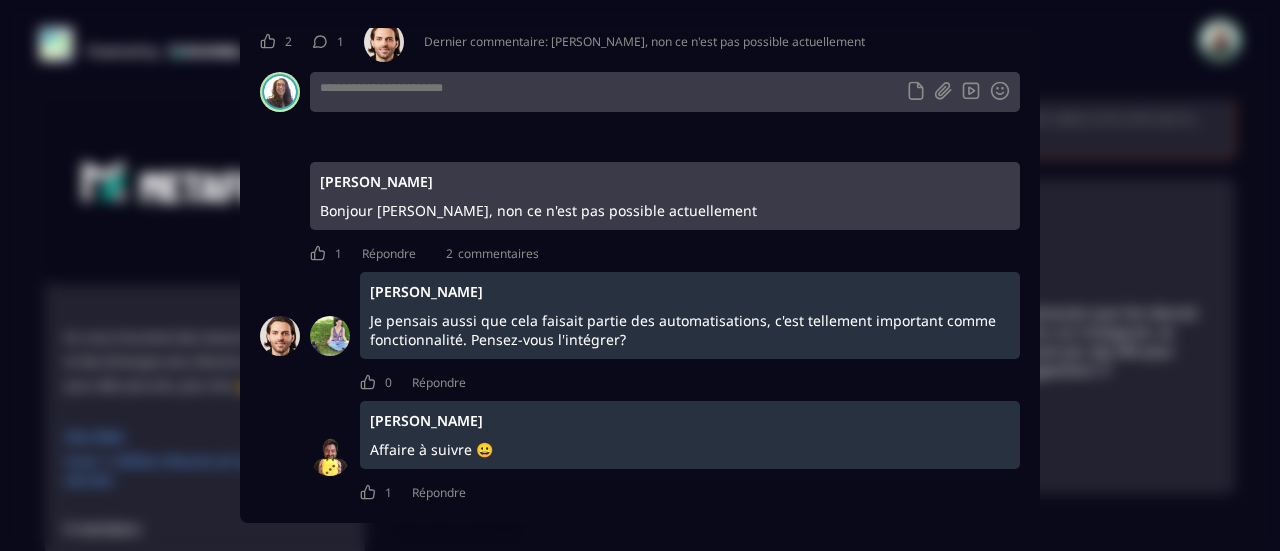 scroll, scrollTop: 0, scrollLeft: 0, axis: both 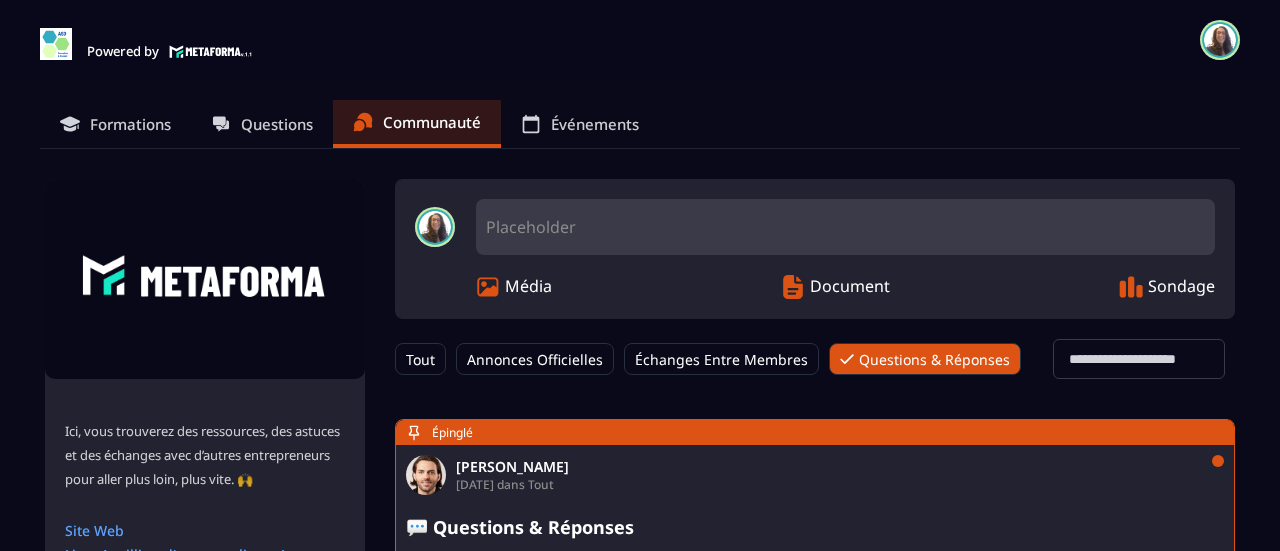 click on "Formations" at bounding box center [130, 124] 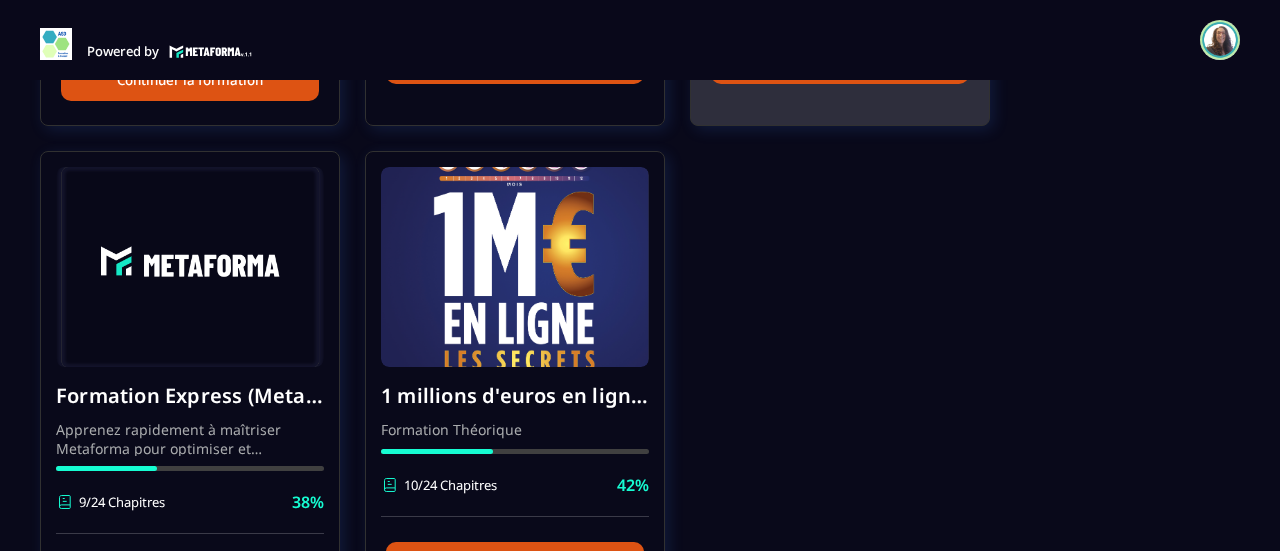 scroll, scrollTop: 753, scrollLeft: 0, axis: vertical 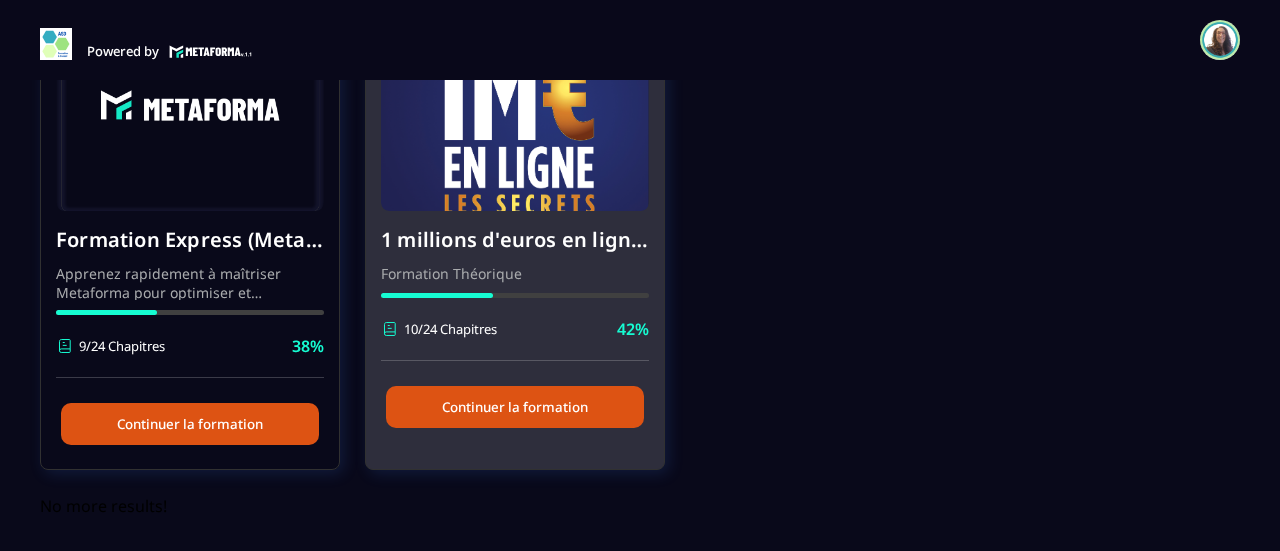 click on "Continuer la formation" at bounding box center (515, 407) 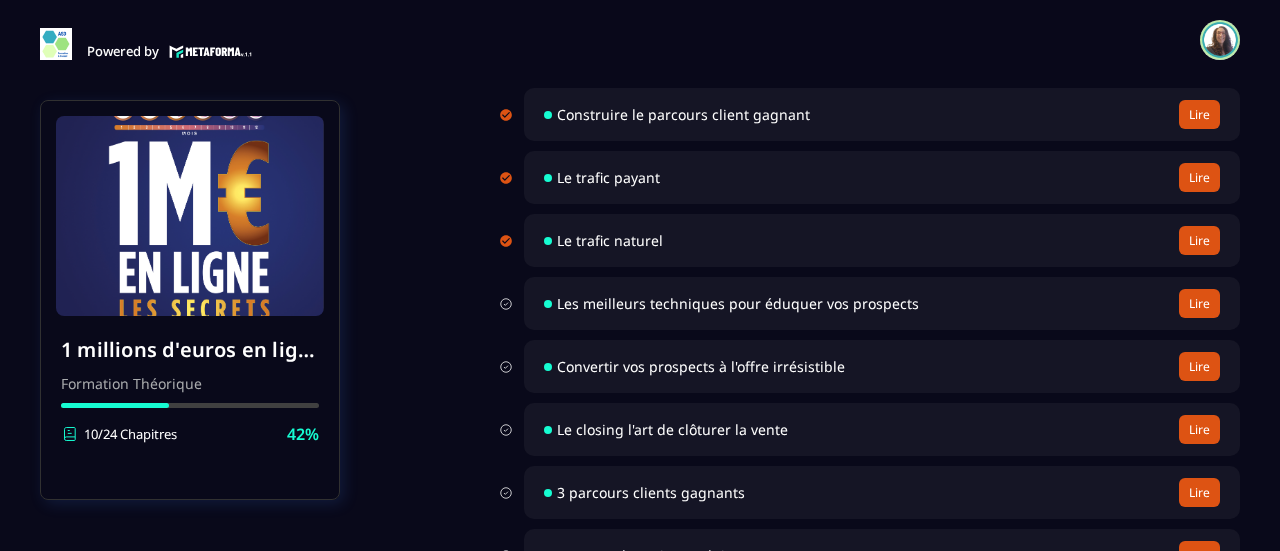 scroll, scrollTop: 800, scrollLeft: 0, axis: vertical 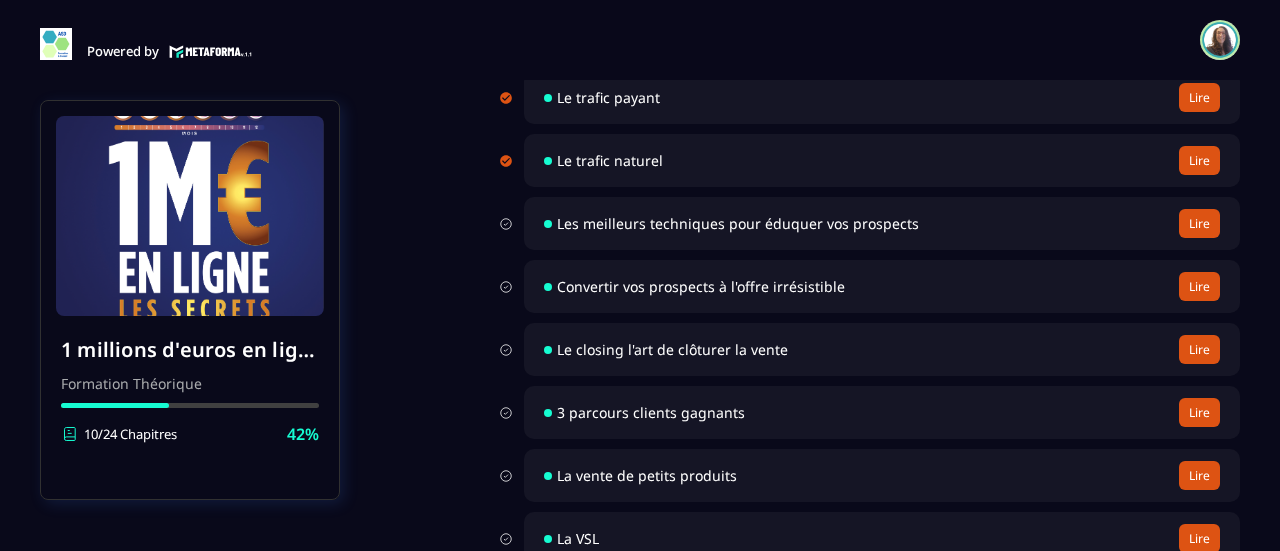 click on "Les meilleurs techniques pour éduquer vos prospects" at bounding box center [738, 223] 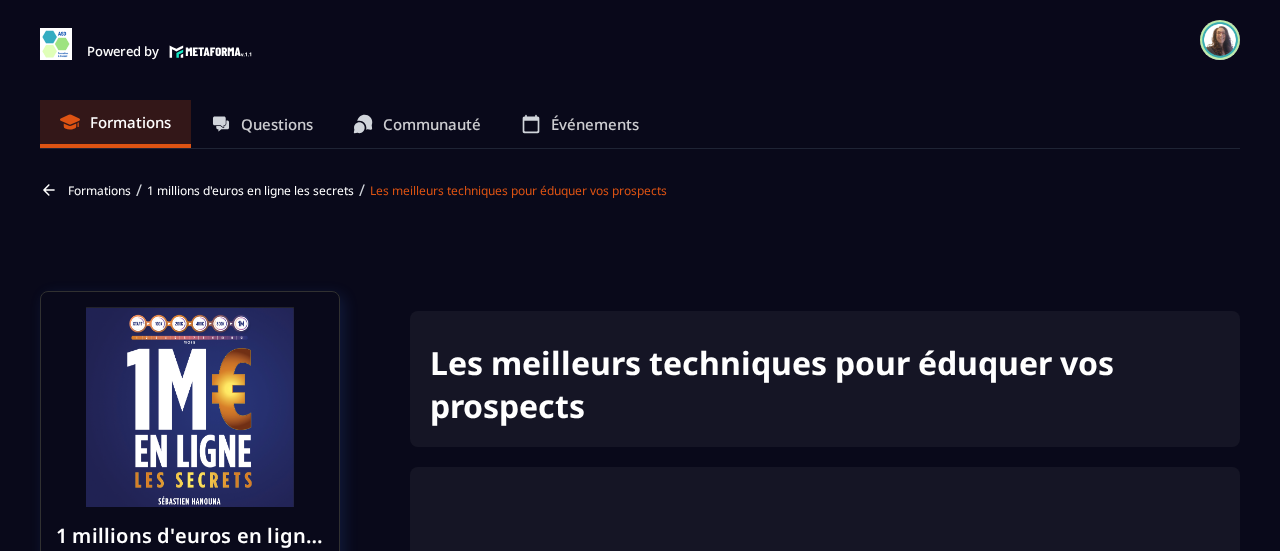 scroll, scrollTop: 191, scrollLeft: 0, axis: vertical 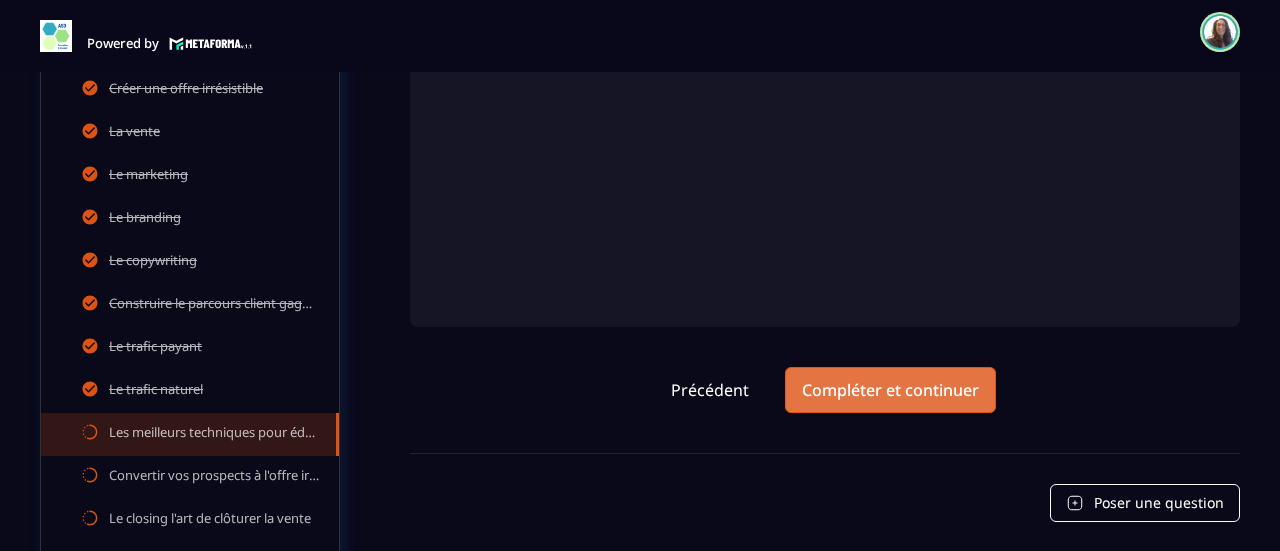 click on "Compléter et continuer" at bounding box center [890, 390] 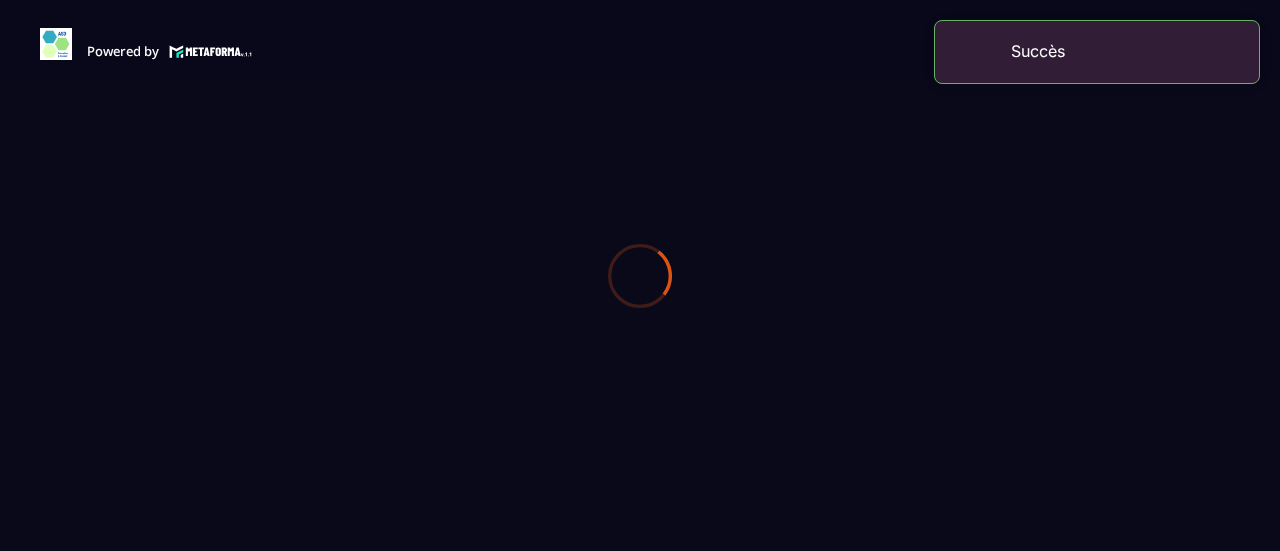 scroll, scrollTop: 0, scrollLeft: 0, axis: both 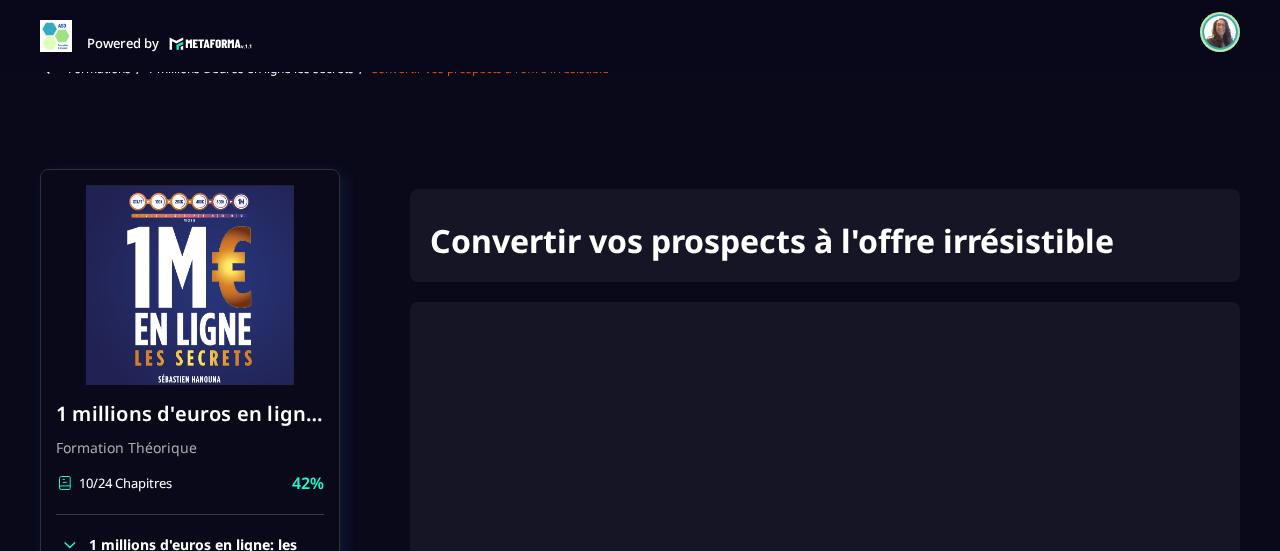 click on "Formations Questions Communauté Événements Formations / 1 millions d'euros en ligne les secrets / Convertir vos prospects à l'offre irrésistible 1 millions d'euros en ligne les secrets Formation Théorique 10/24 Chapitres 42%  1 millions d'euros en ligne: les secrets Dominer votre marché Ciblez votre client idéal Créer une offre irrésistible La vente Le marketing Le branding Le copywriting Construire le parcours client gagnant Le trafic payant Le trafic naturel Les meilleurs techniques pour éduquer vos prospects Convertir vos prospects à l'offre irrésistible Le closing l'art de clôturer la vente 3 parcours clients gagnants La vente de petits produits La VSL L'expérience client Systématiser et automatiser Déléguer, recruter et manager L'intelligence artificielle L'affiliation Développez l'état d'esprit d'une machine de guerre Les 10 principes à absolument retenir Le livre 1 millions d'euros en ligne les secrets Formation Théorique 10/24 Chapitres 42%  Dominer votre marché La vente" 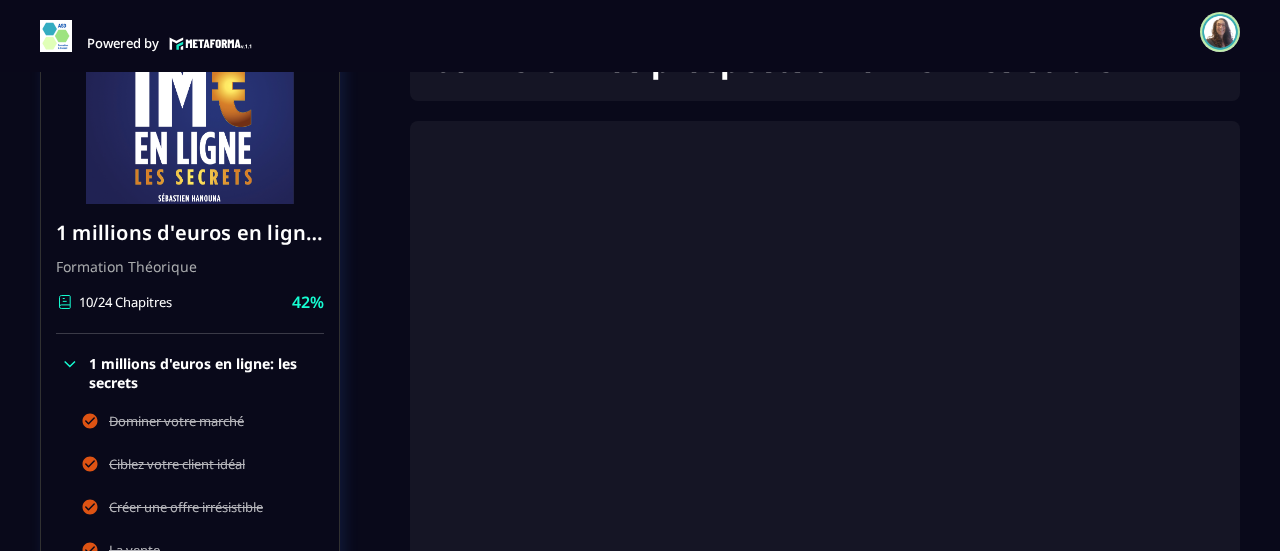 scroll, scrollTop: 614, scrollLeft: 0, axis: vertical 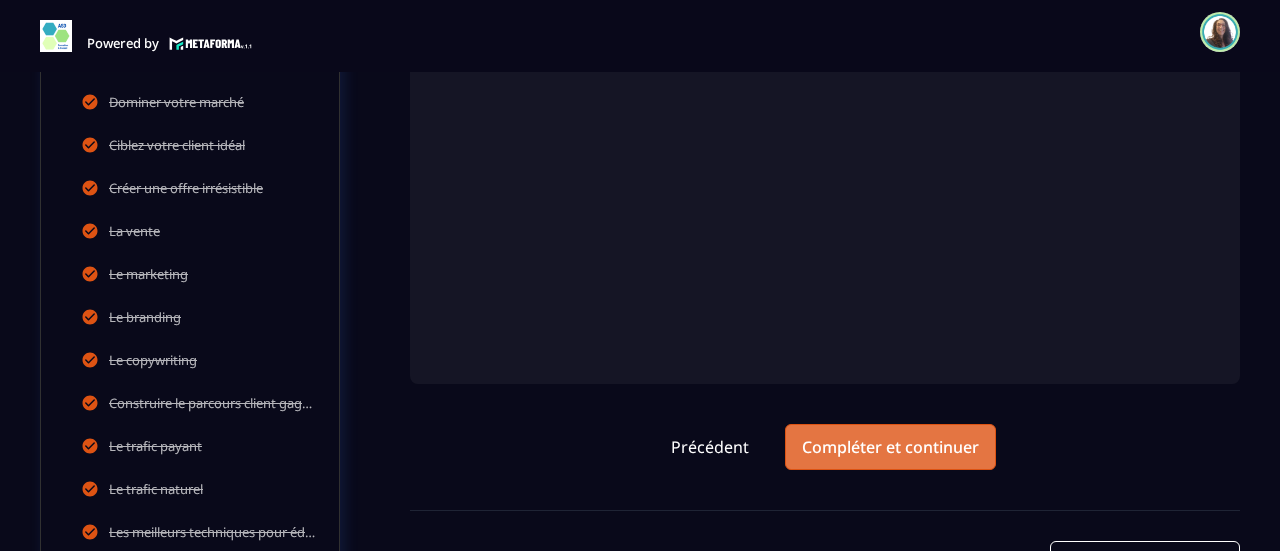 click on "Compléter et continuer" at bounding box center (890, 447) 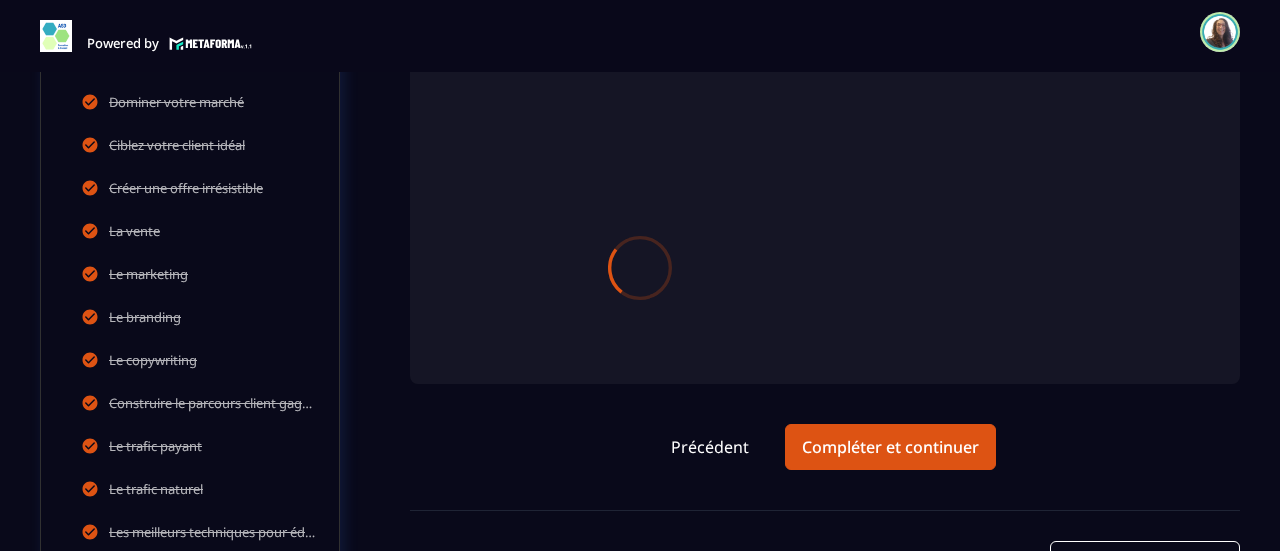 scroll, scrollTop: 0, scrollLeft: 0, axis: both 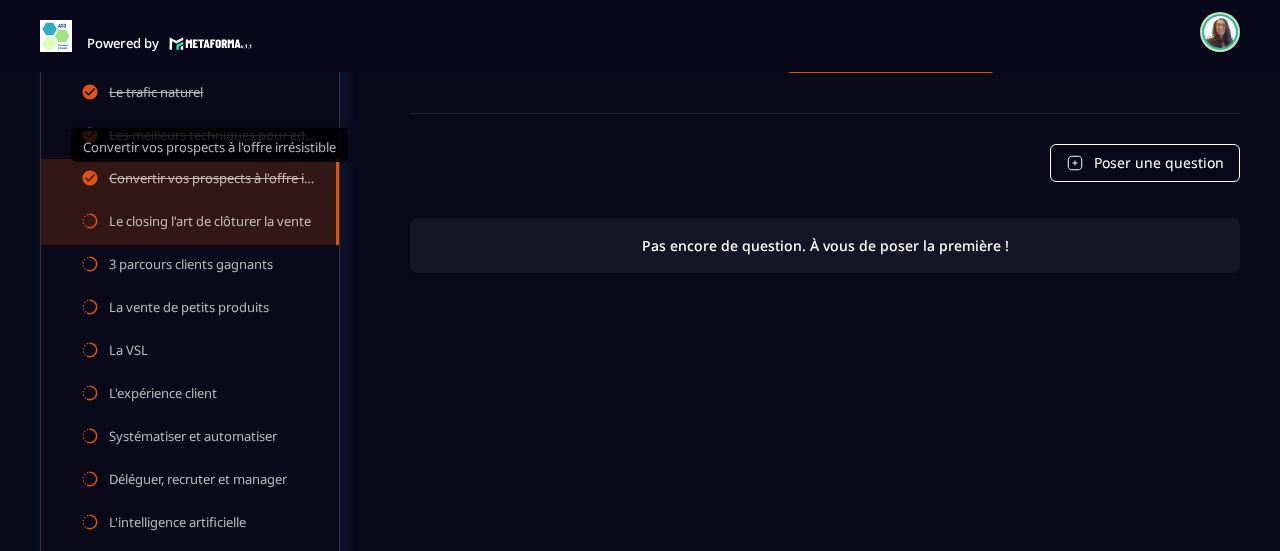 click on "Convertir vos prospects à l'offre irrésistible" at bounding box center (212, 180) 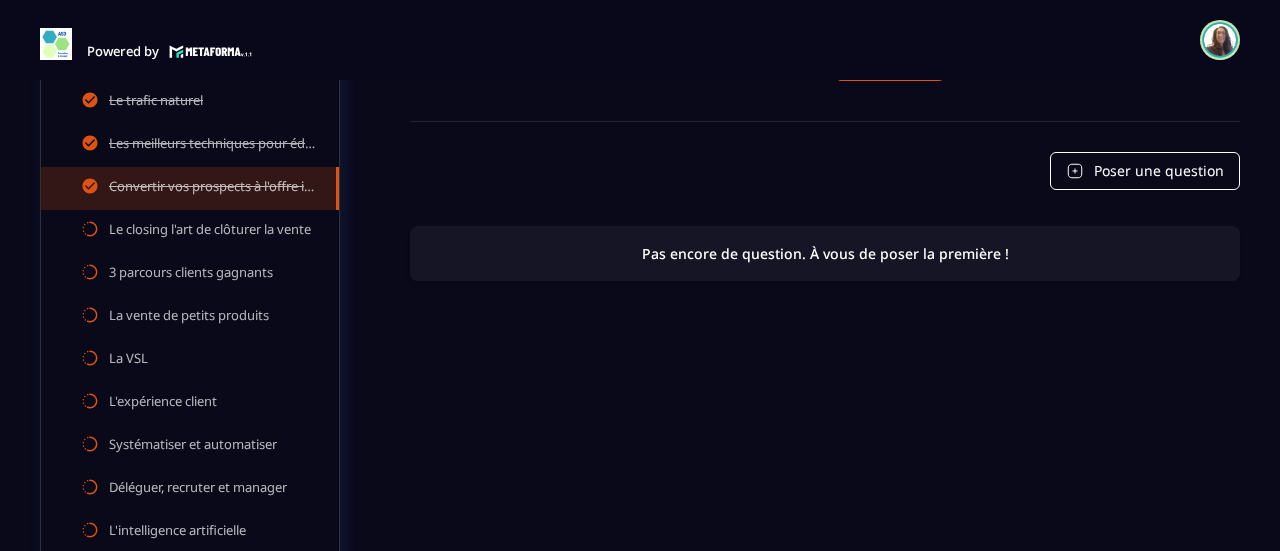 scroll, scrollTop: 812, scrollLeft: 0, axis: vertical 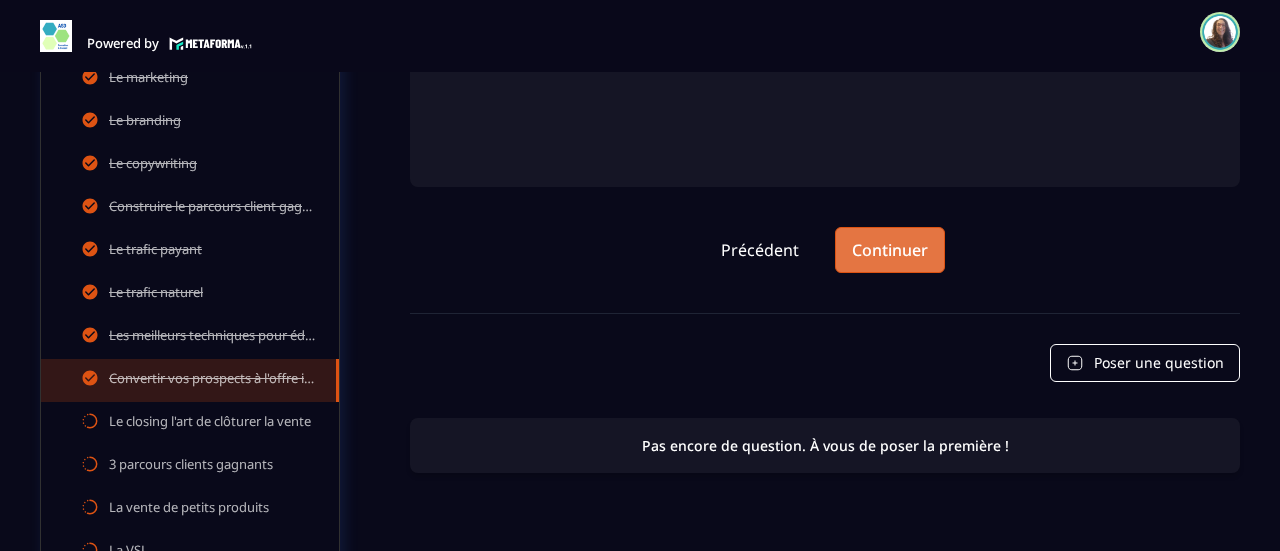 click on "Continuer" at bounding box center (890, 250) 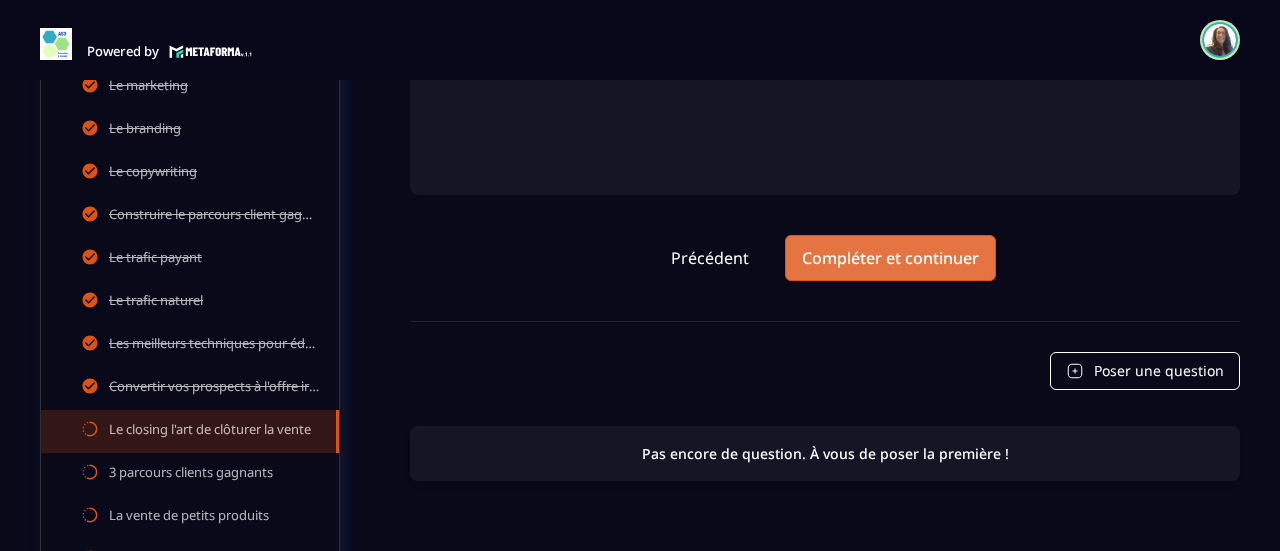 scroll, scrollTop: 546, scrollLeft: 0, axis: vertical 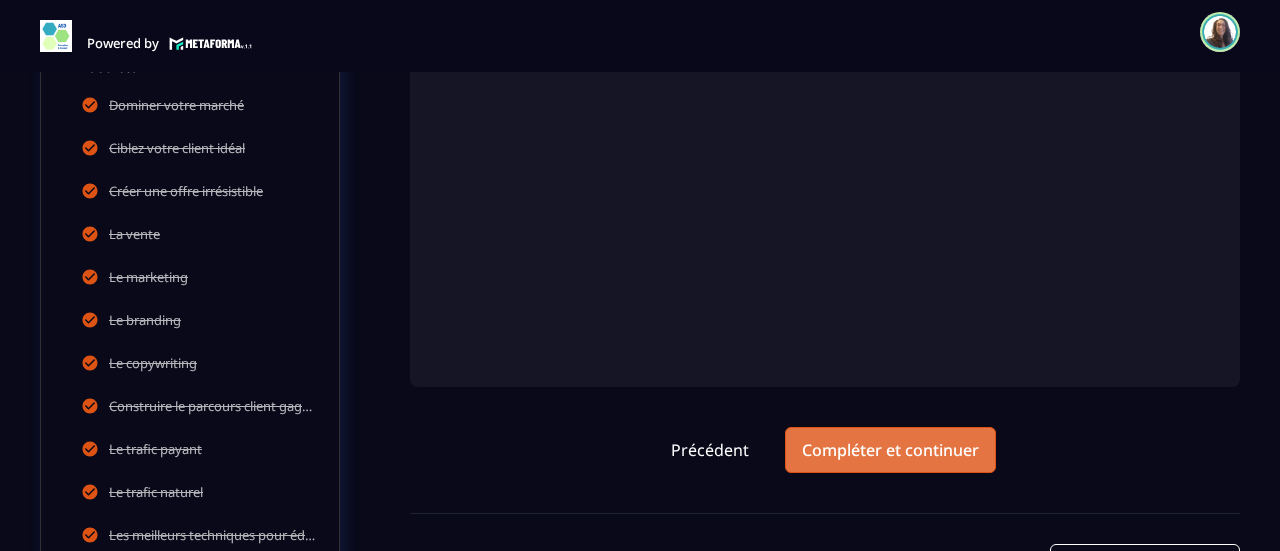 click on "Compléter et continuer" at bounding box center [890, 450] 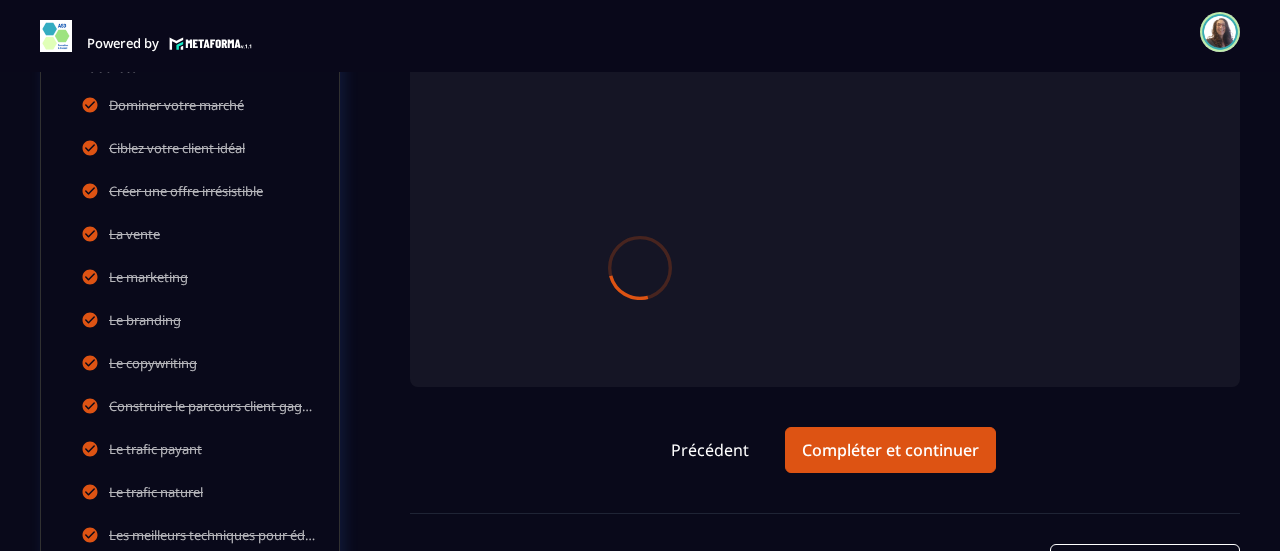scroll, scrollTop: 0, scrollLeft: 0, axis: both 